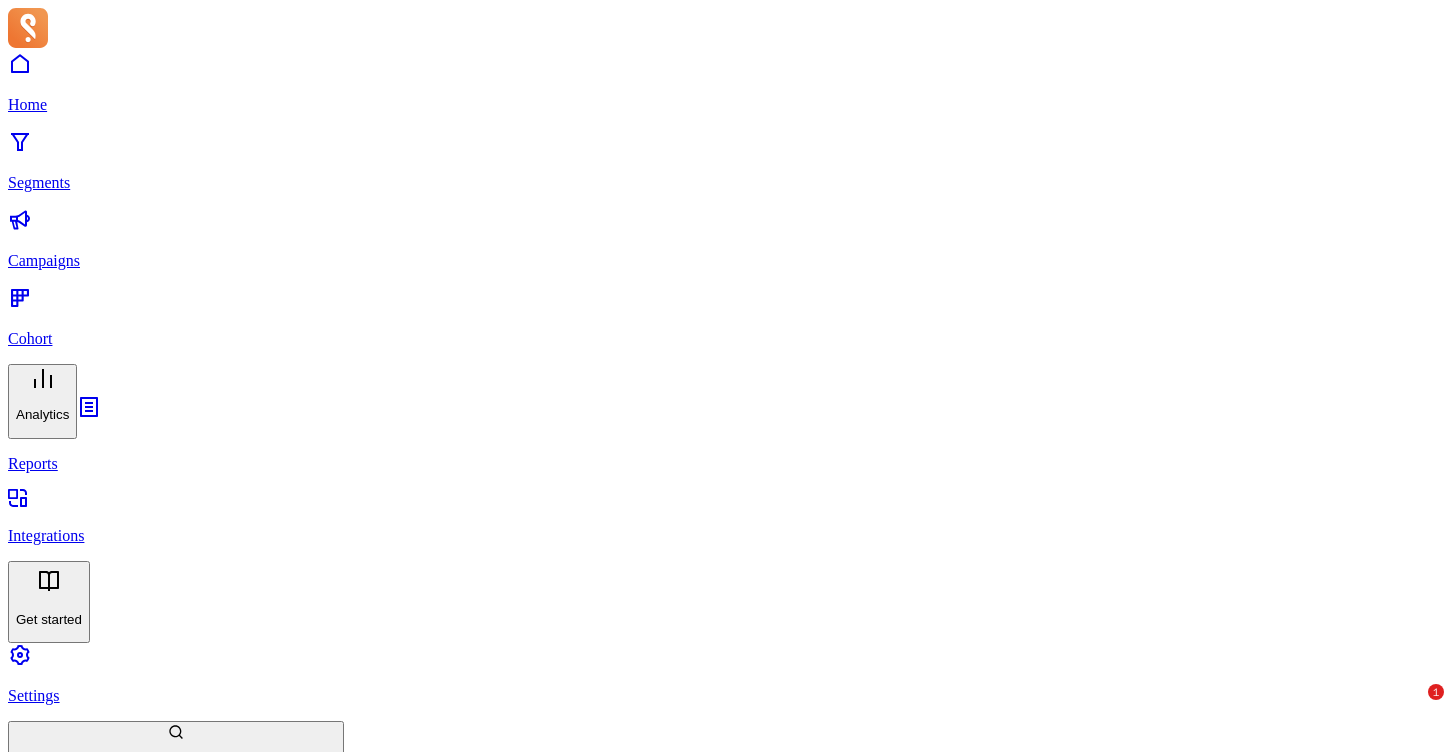 scroll, scrollTop: 0, scrollLeft: 0, axis: both 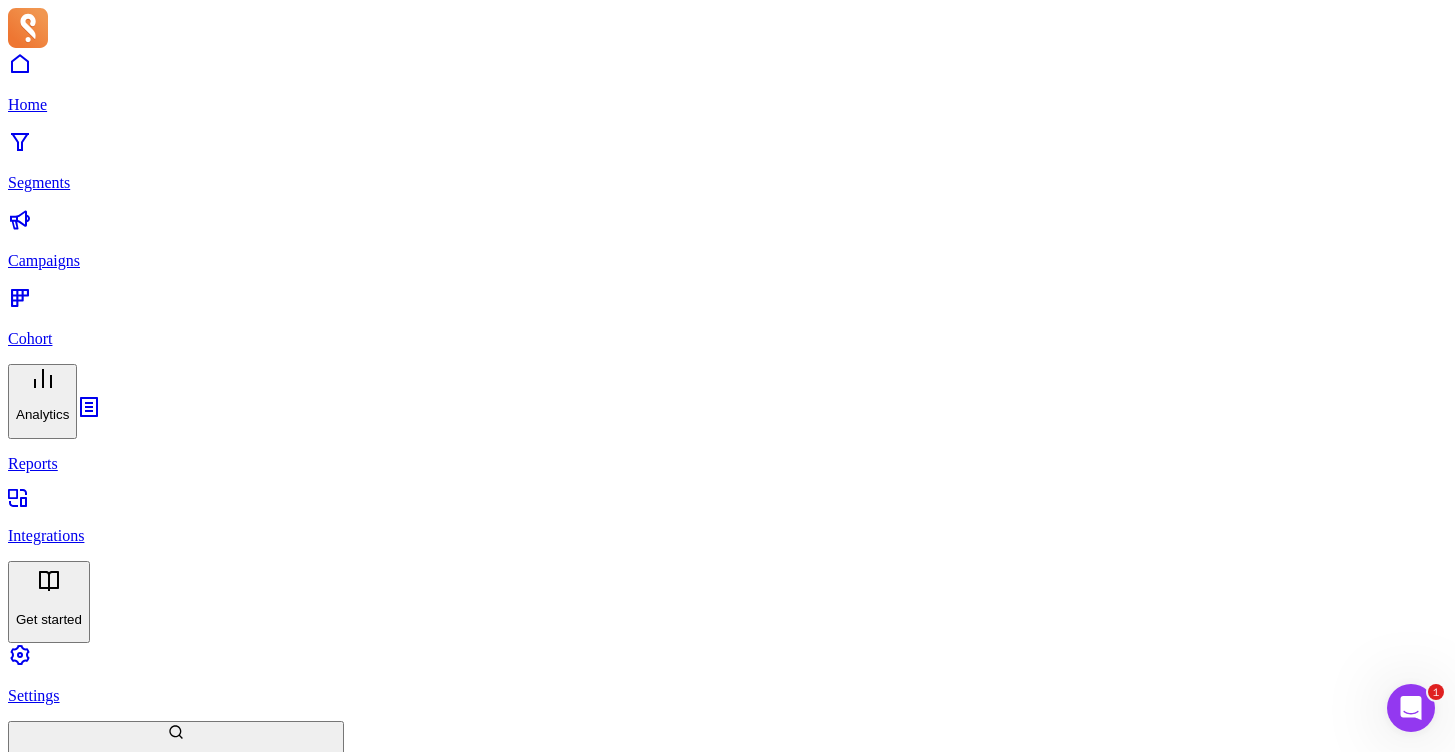 click on "Custom" at bounding box center (65, 1237) 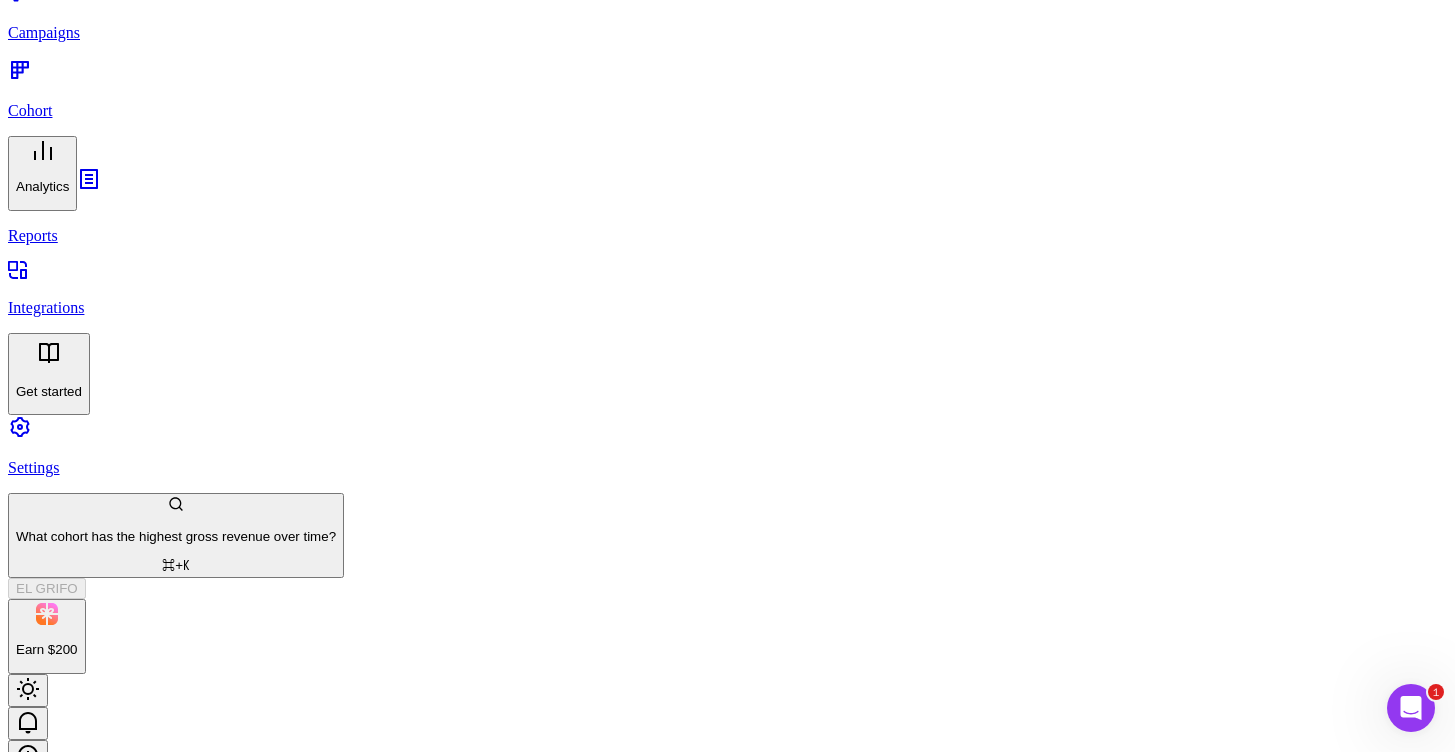 scroll, scrollTop: 230, scrollLeft: 0, axis: vertical 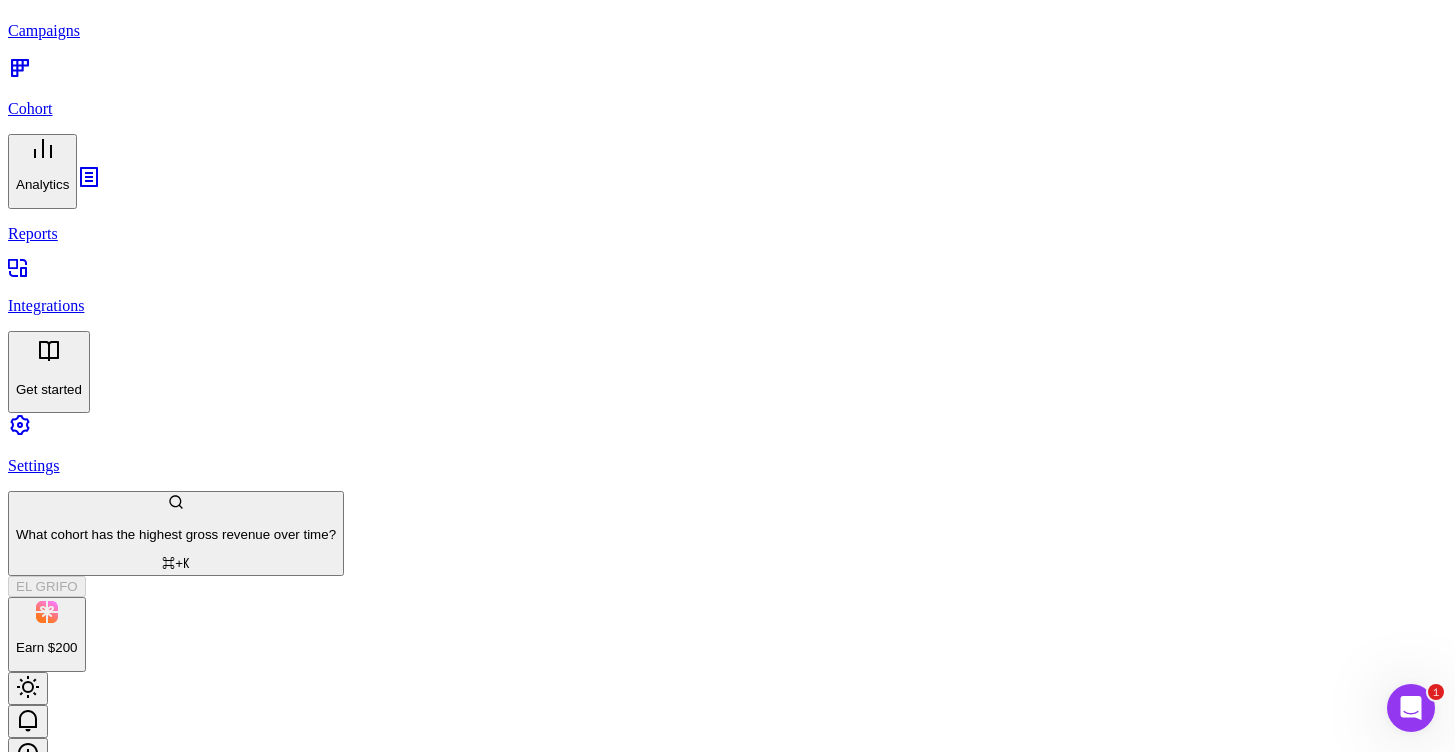 type on "FINCA" 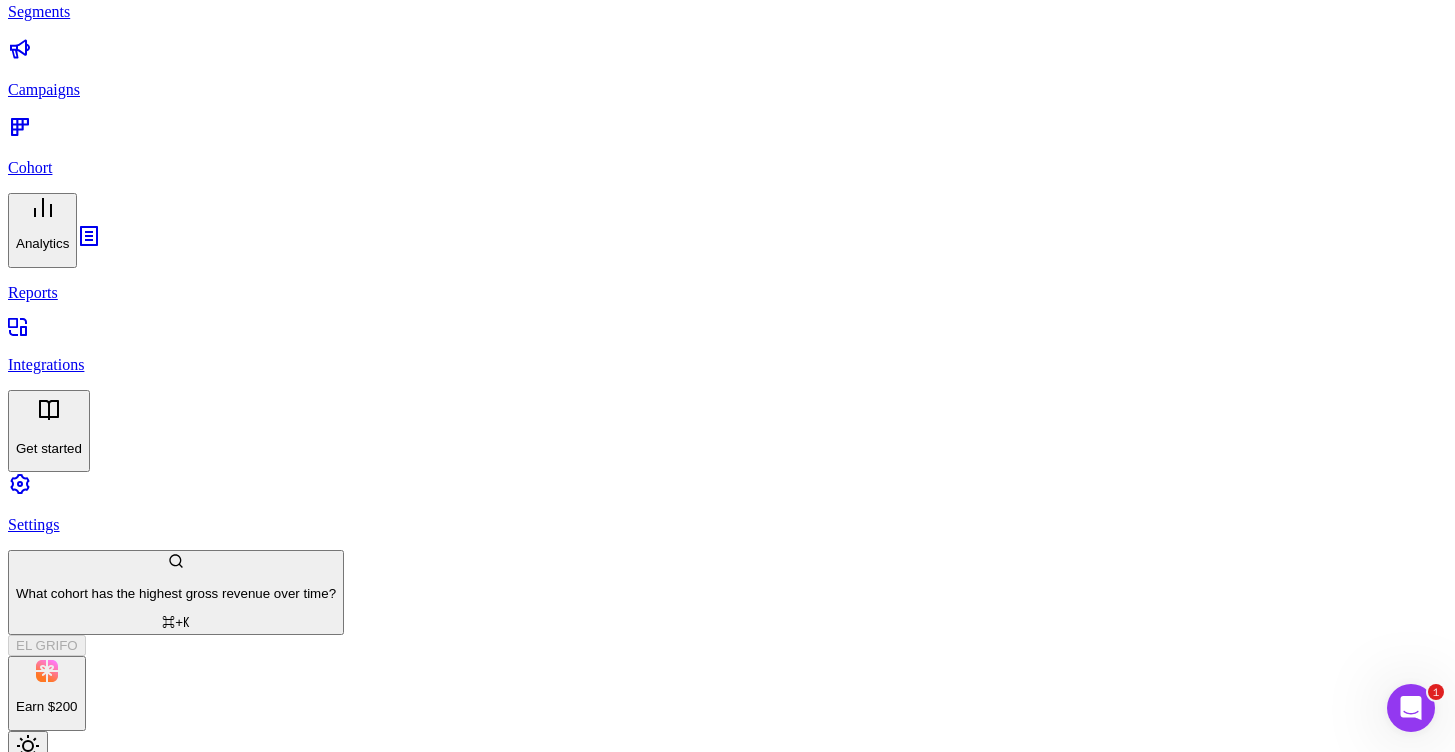 click on "MALVASÍA VOLCÁNICA FINCA [PERSON_NAME] ECOLÓGICO" at bounding box center [208, 2046] 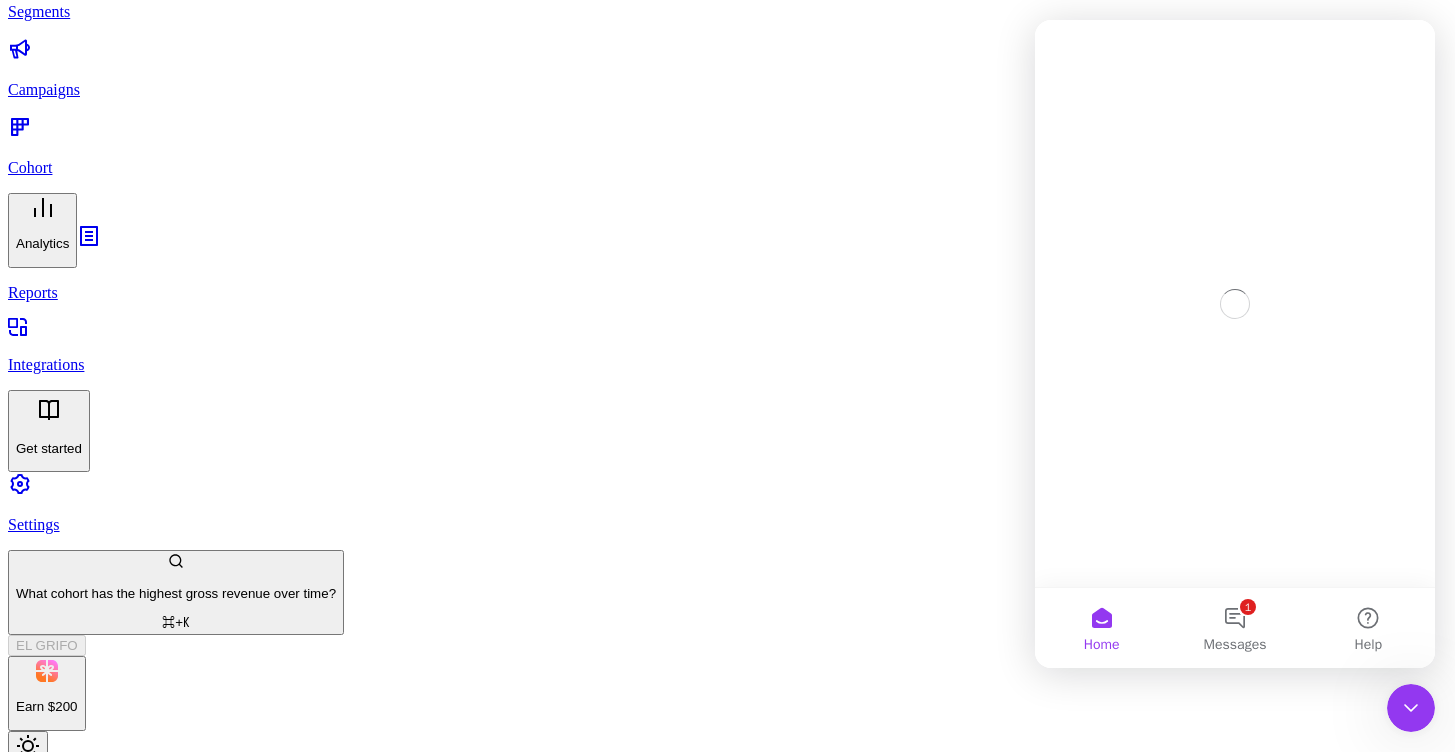 scroll, scrollTop: 0, scrollLeft: 0, axis: both 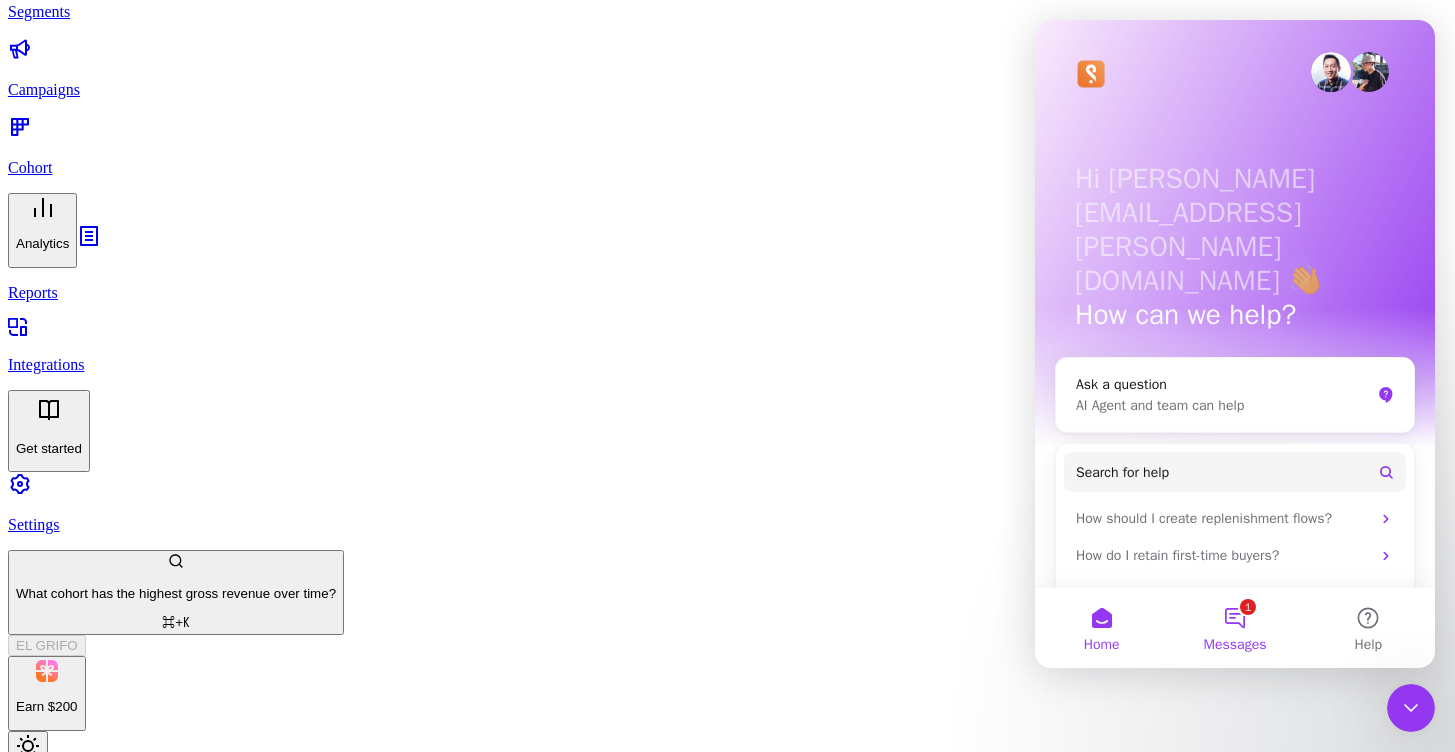 click on "1 Messages" at bounding box center [1234, 628] 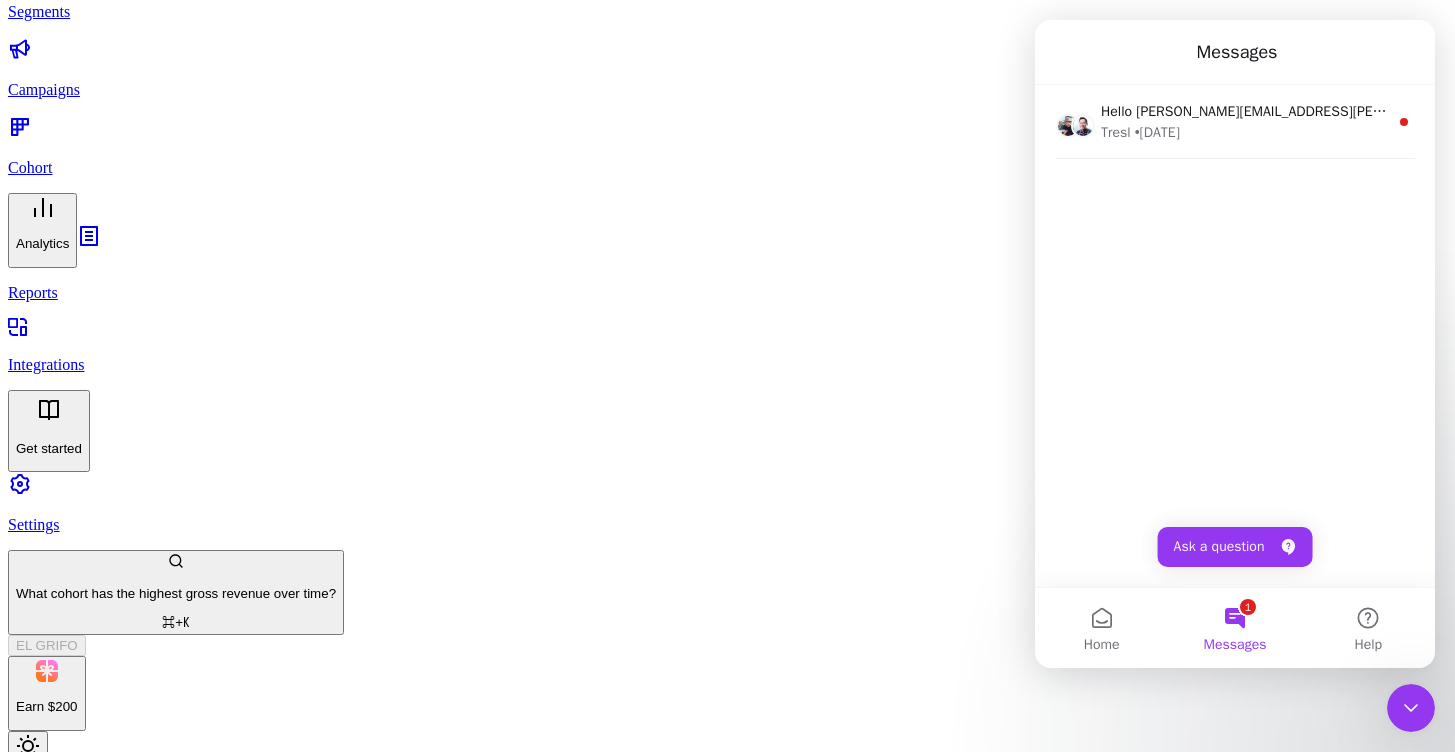click at bounding box center (1411, 708) 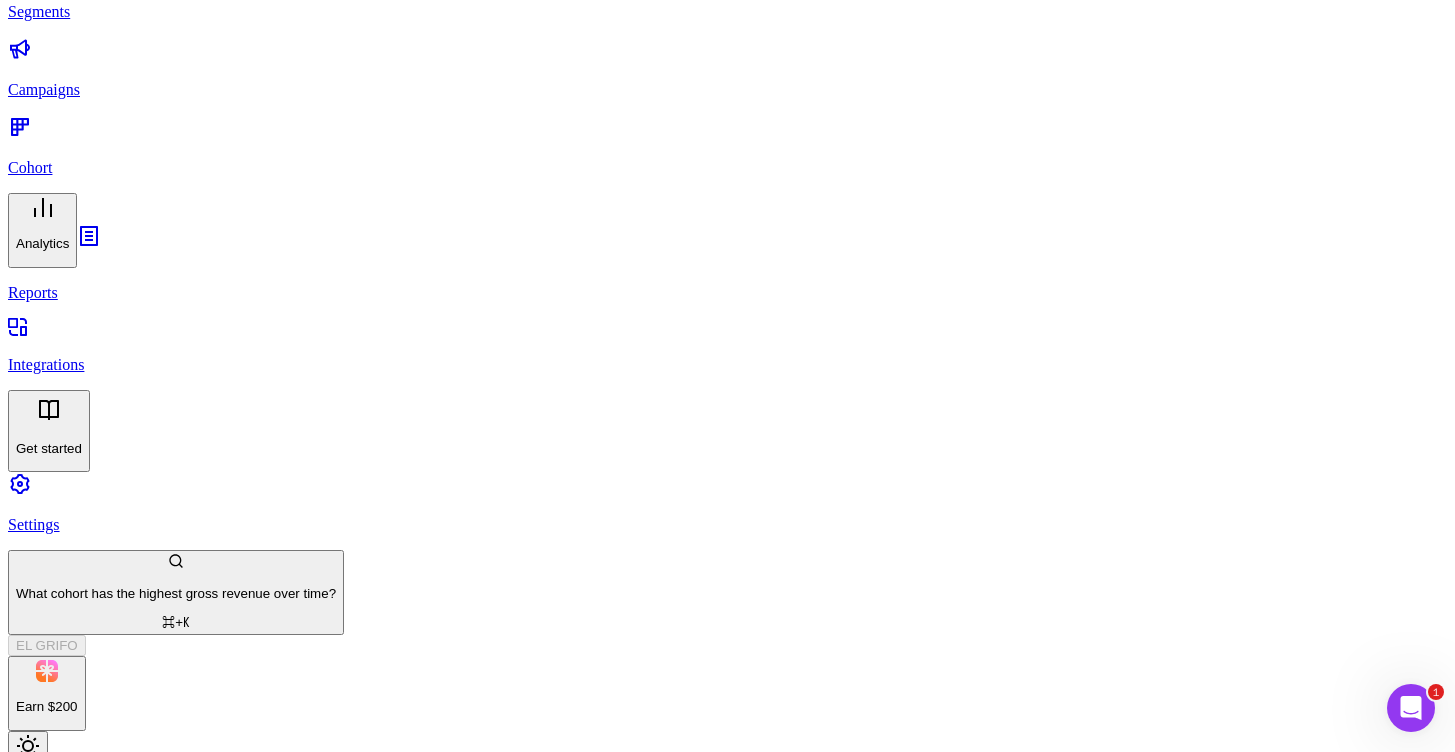 scroll, scrollTop: 0, scrollLeft: 0, axis: both 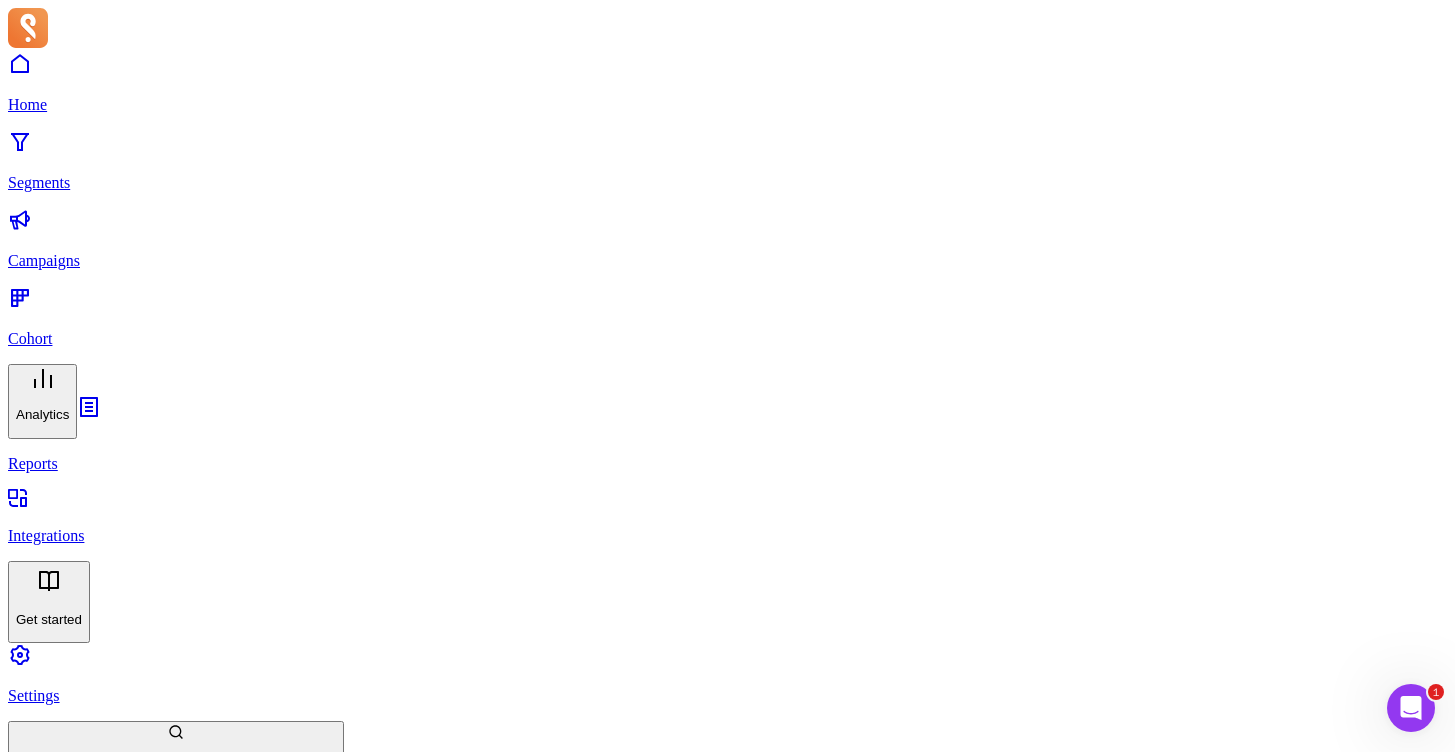 click on "Year to date" at bounding box center (60, 1400) 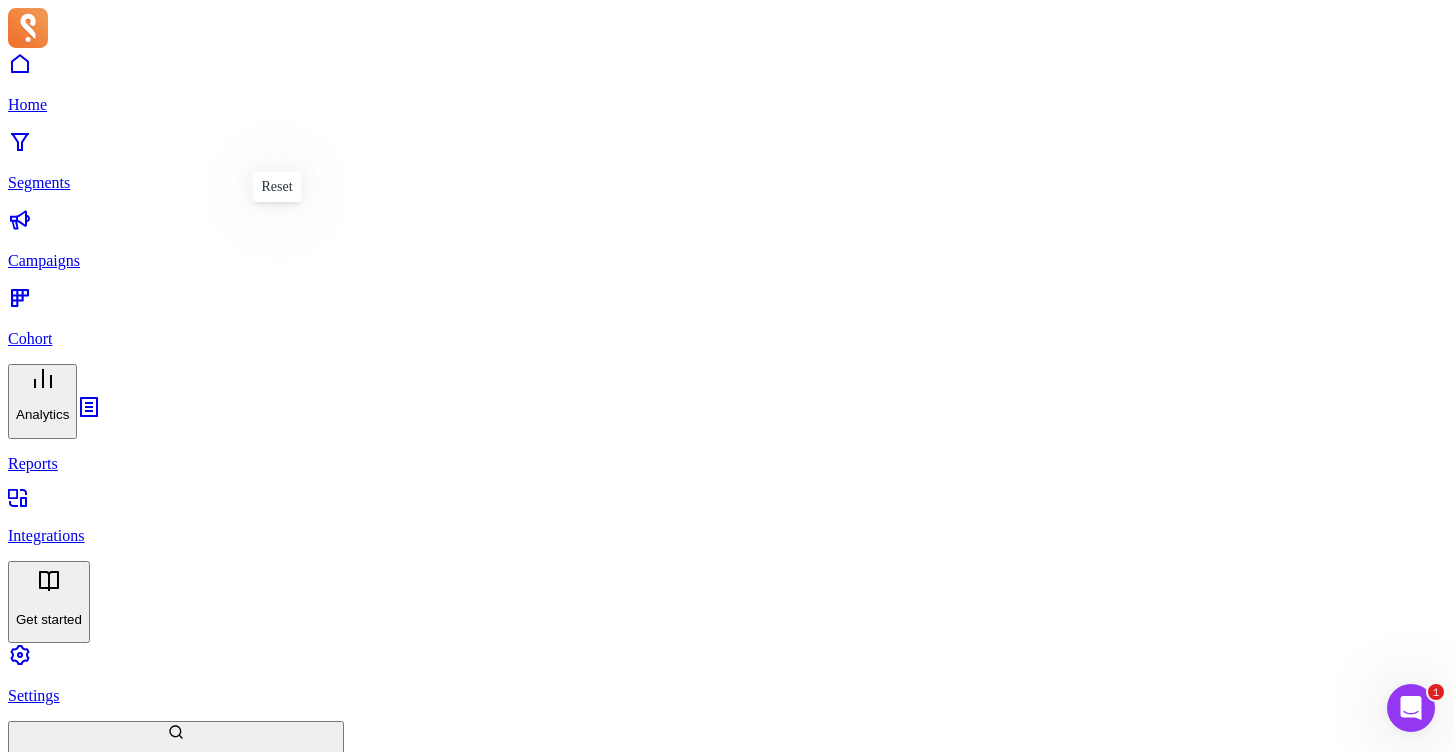 click 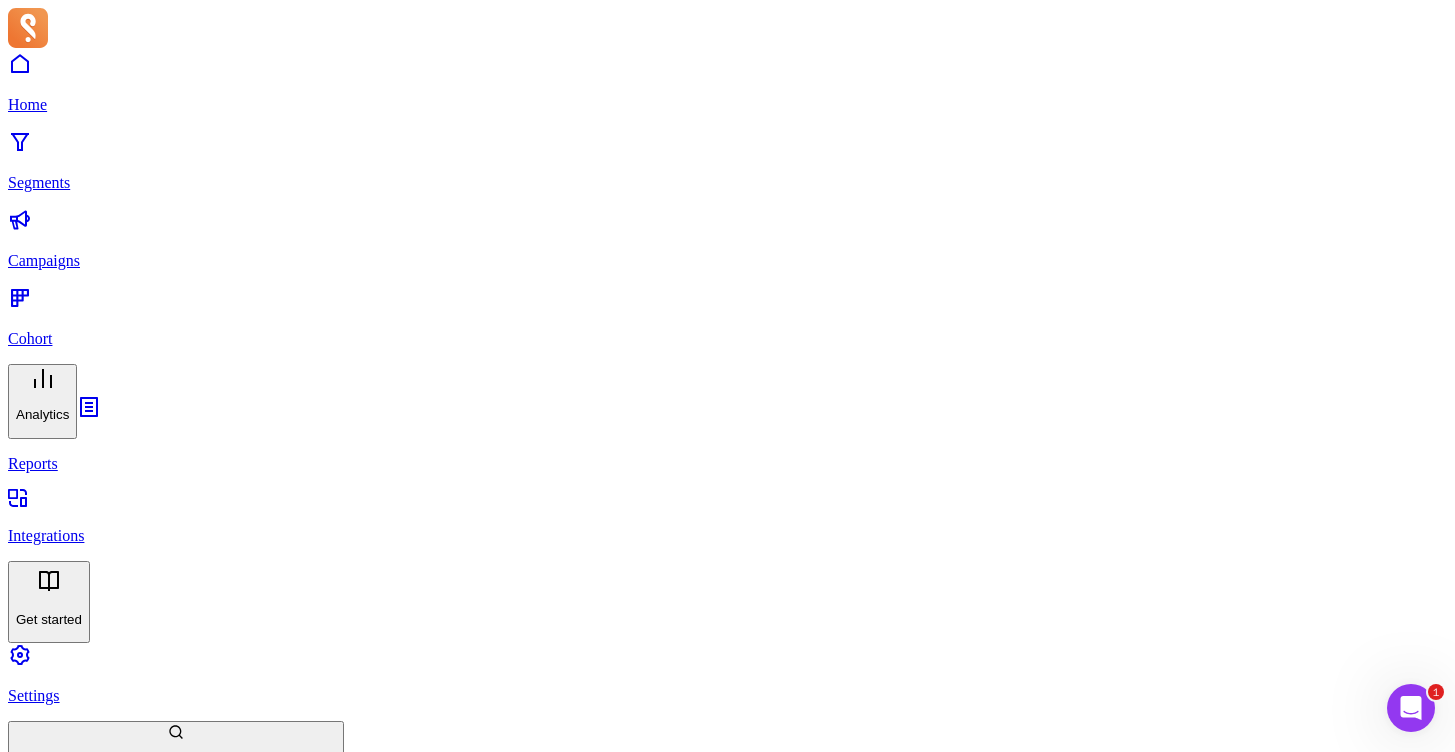 click 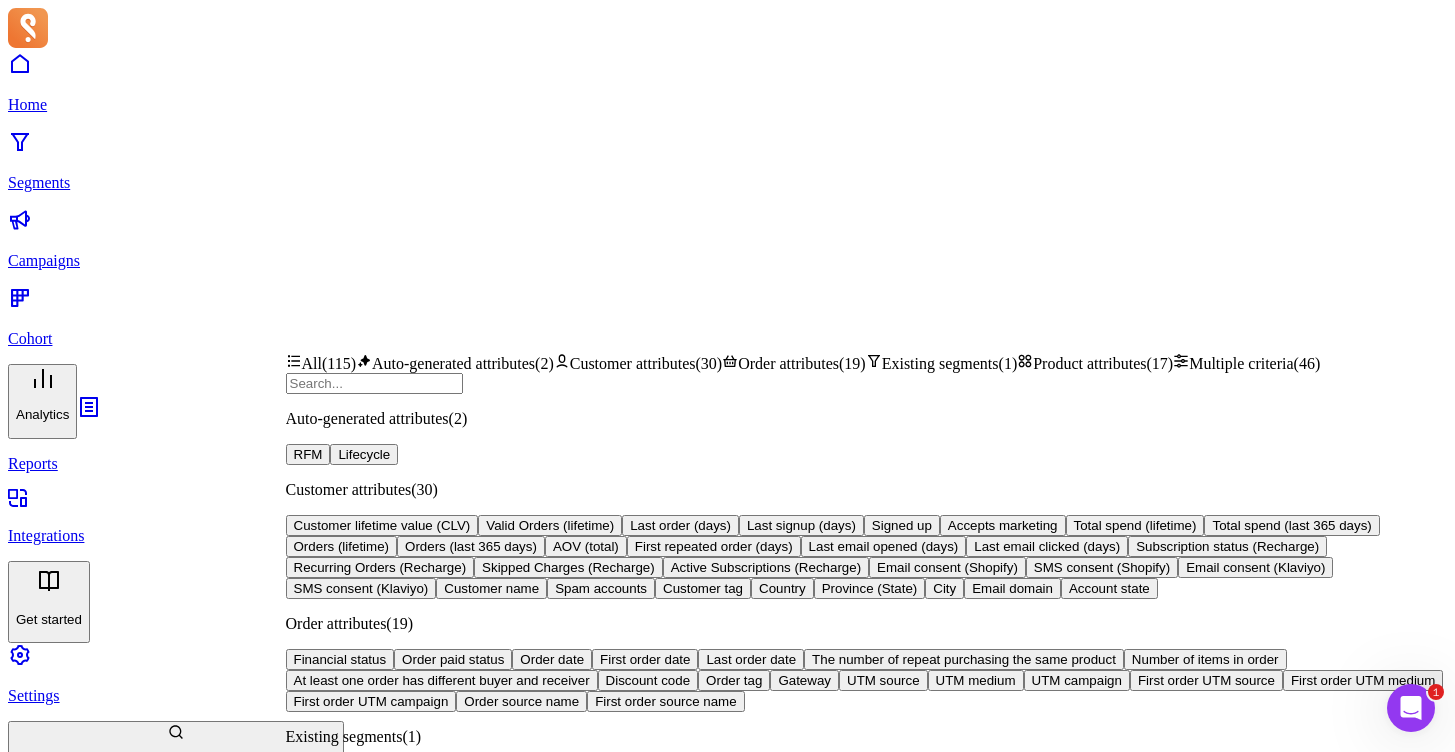 click on "Lifecycle" at bounding box center (364, 454) 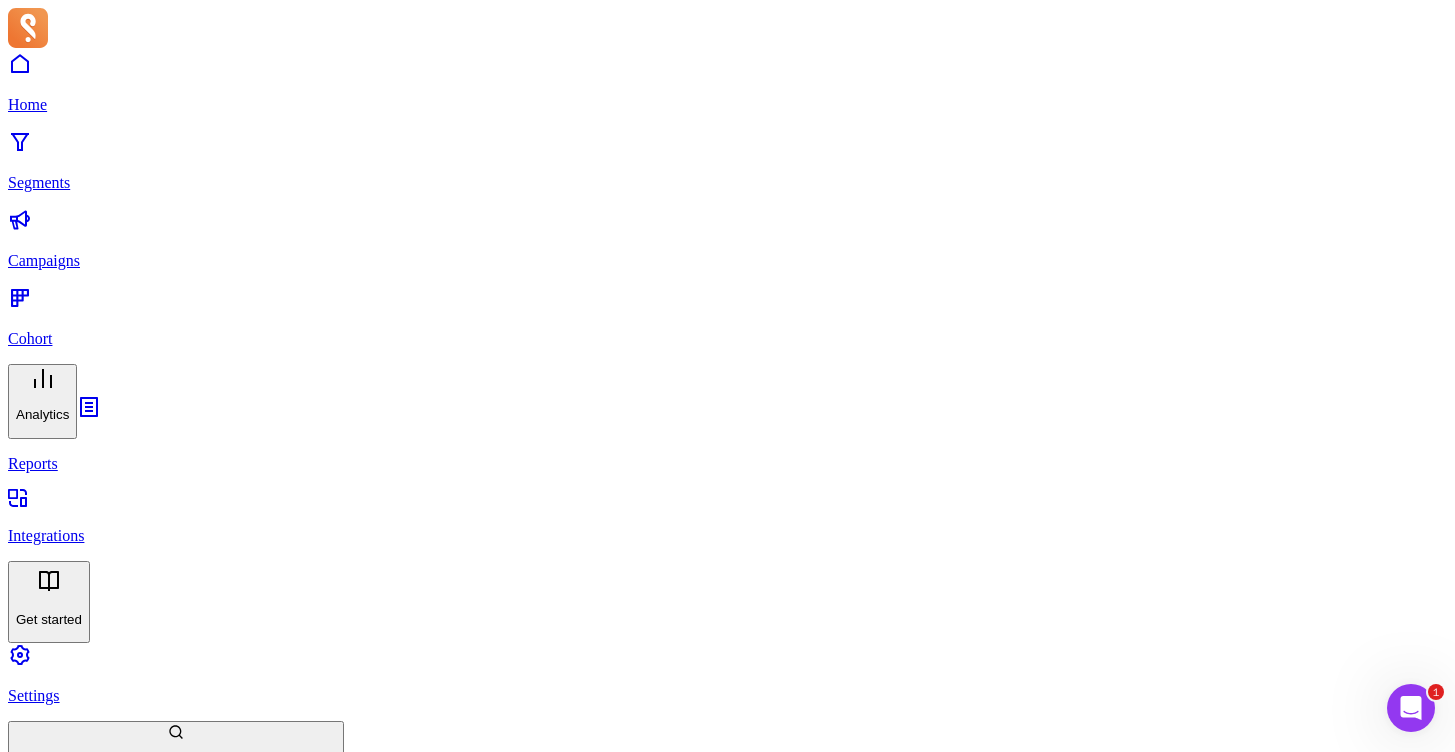 click at bounding box center [707, 1553] 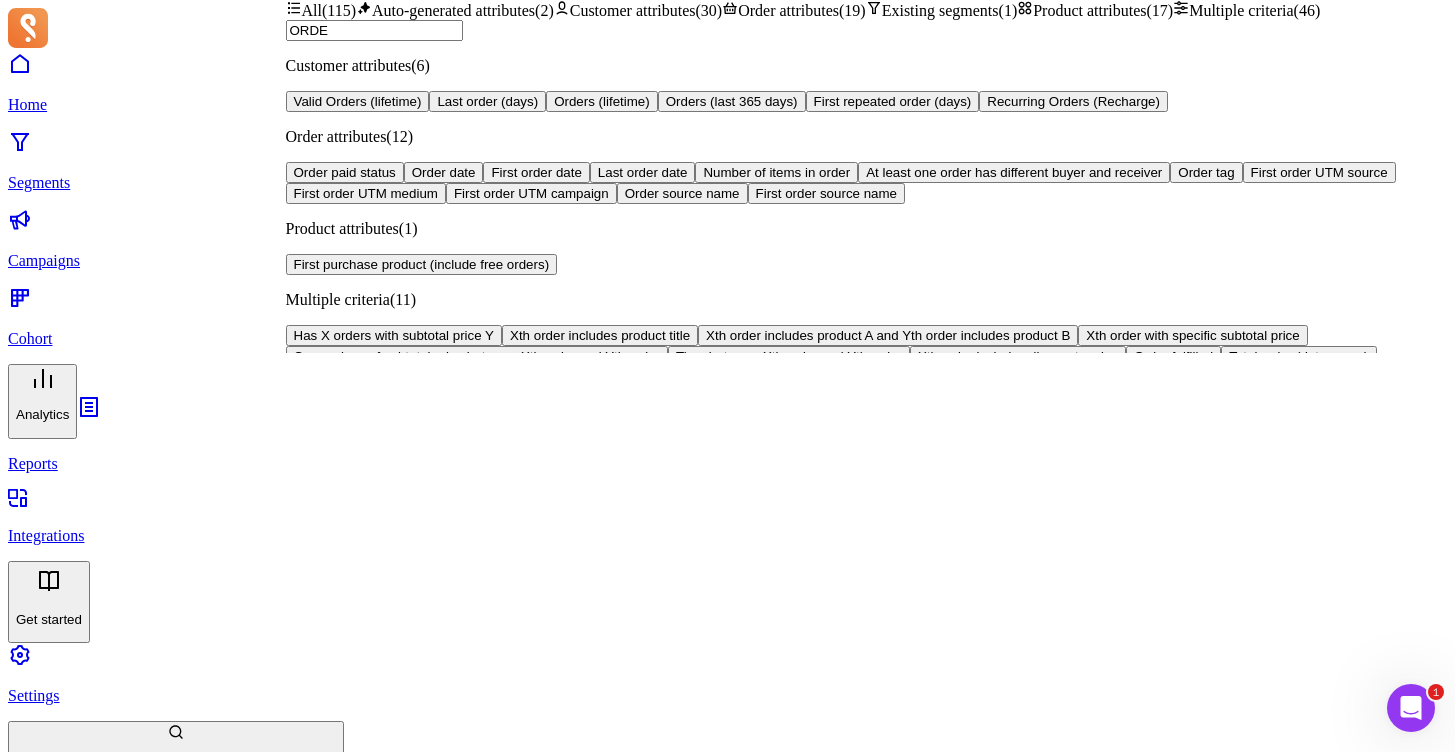 type on "ORDE" 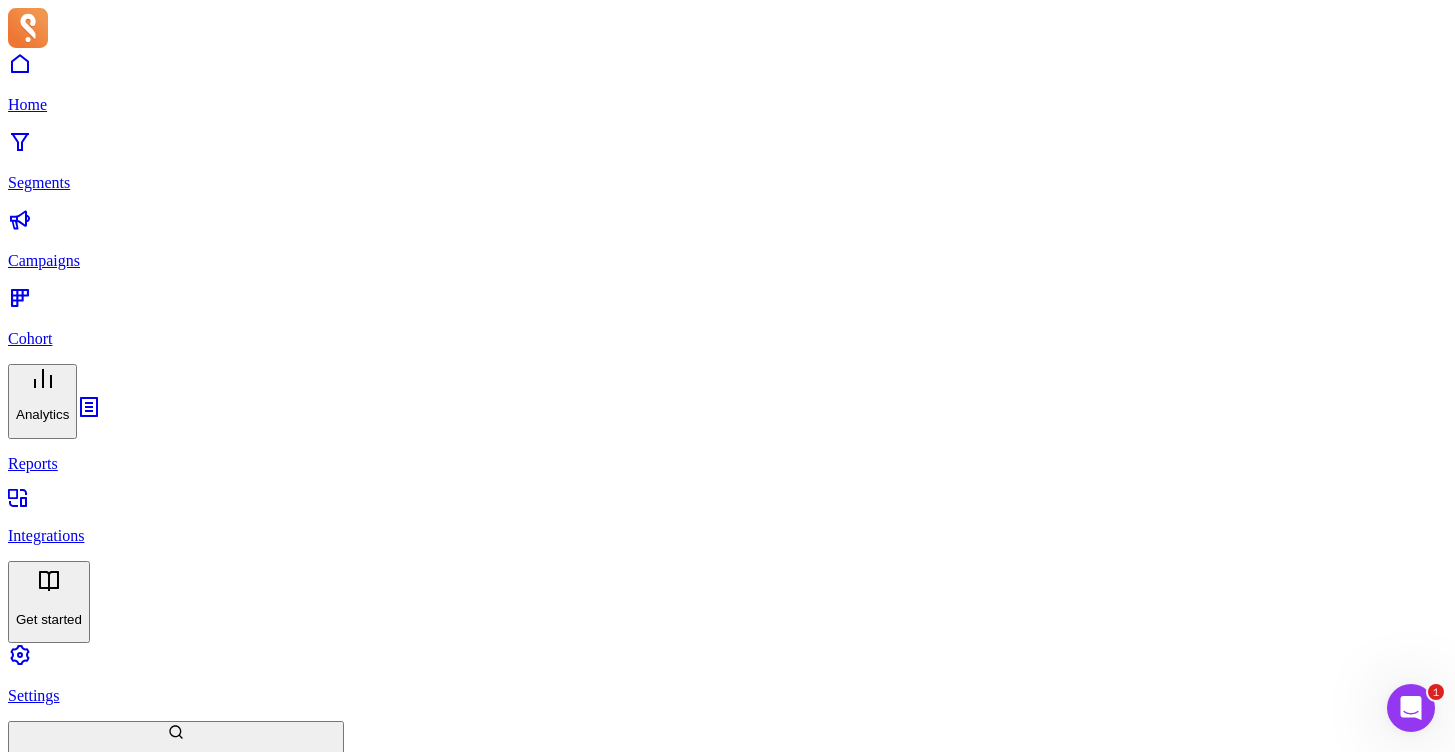 click at bounding box center (707, 1711) 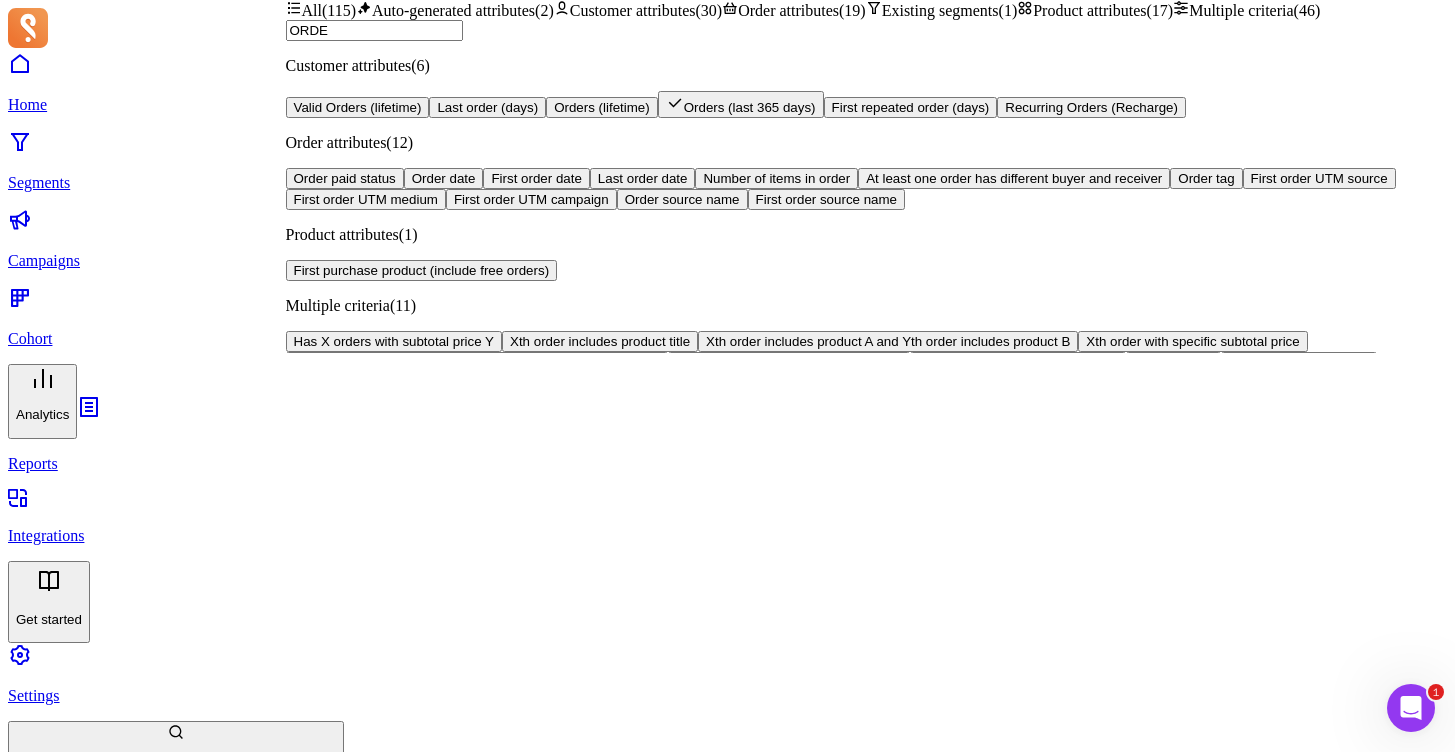 scroll, scrollTop: 0, scrollLeft: 0, axis: both 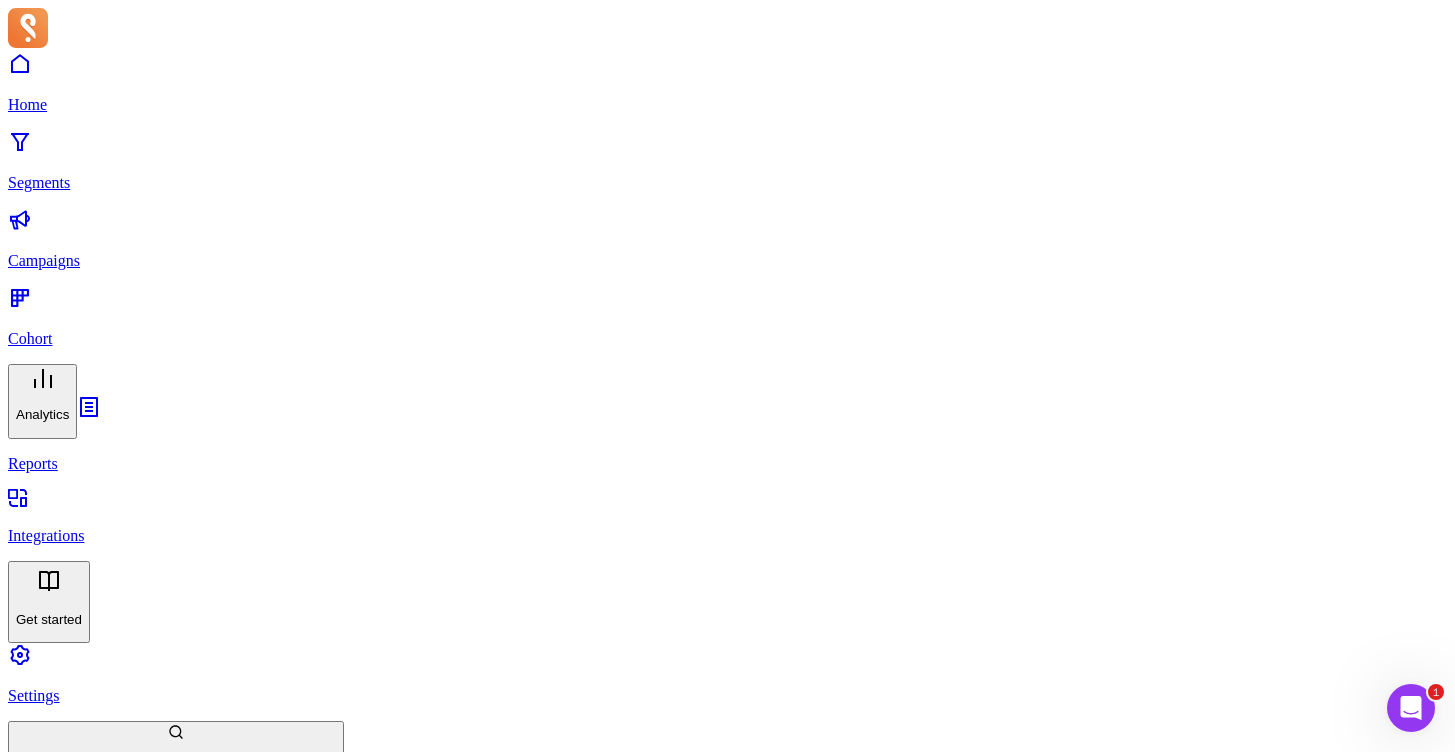 click on "Last order (days)" at bounding box center (78, 1669) 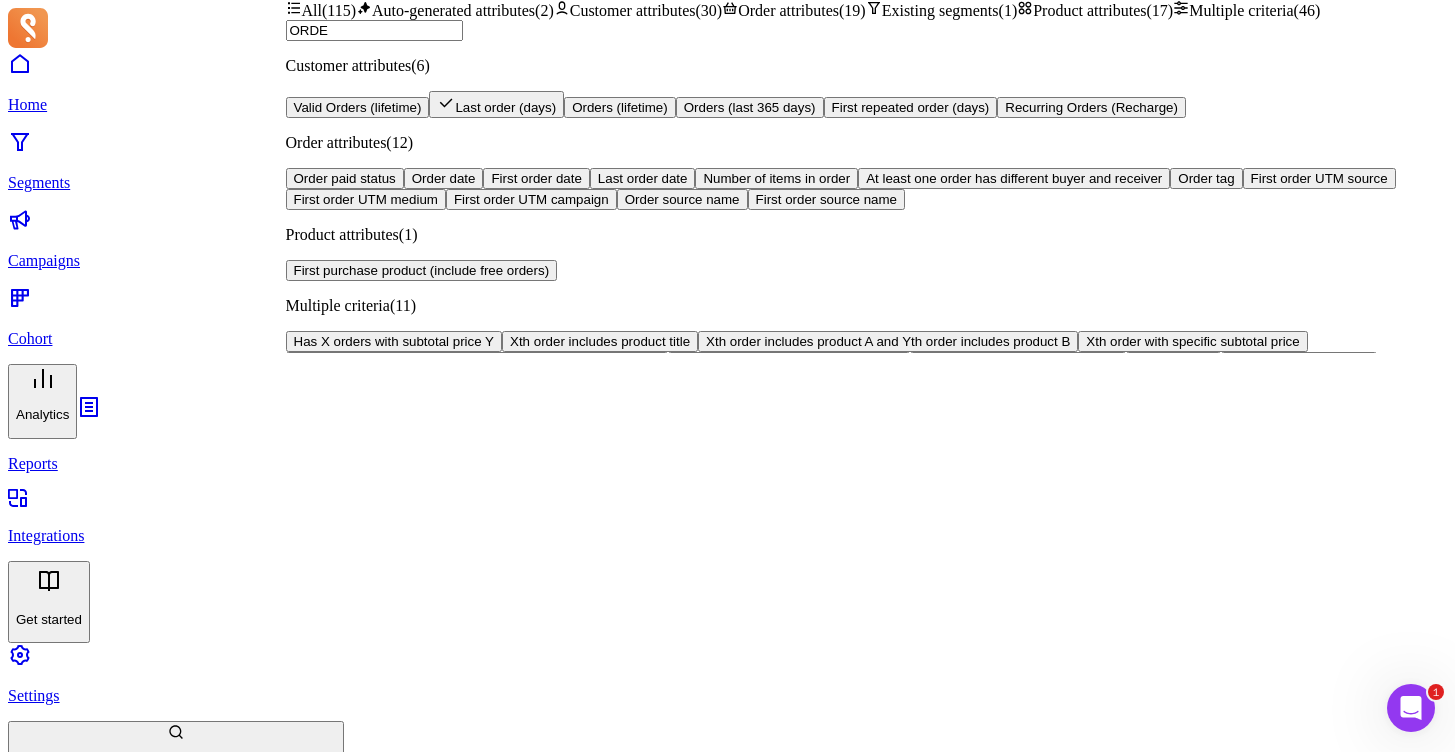 scroll, scrollTop: 392, scrollLeft: 0, axis: vertical 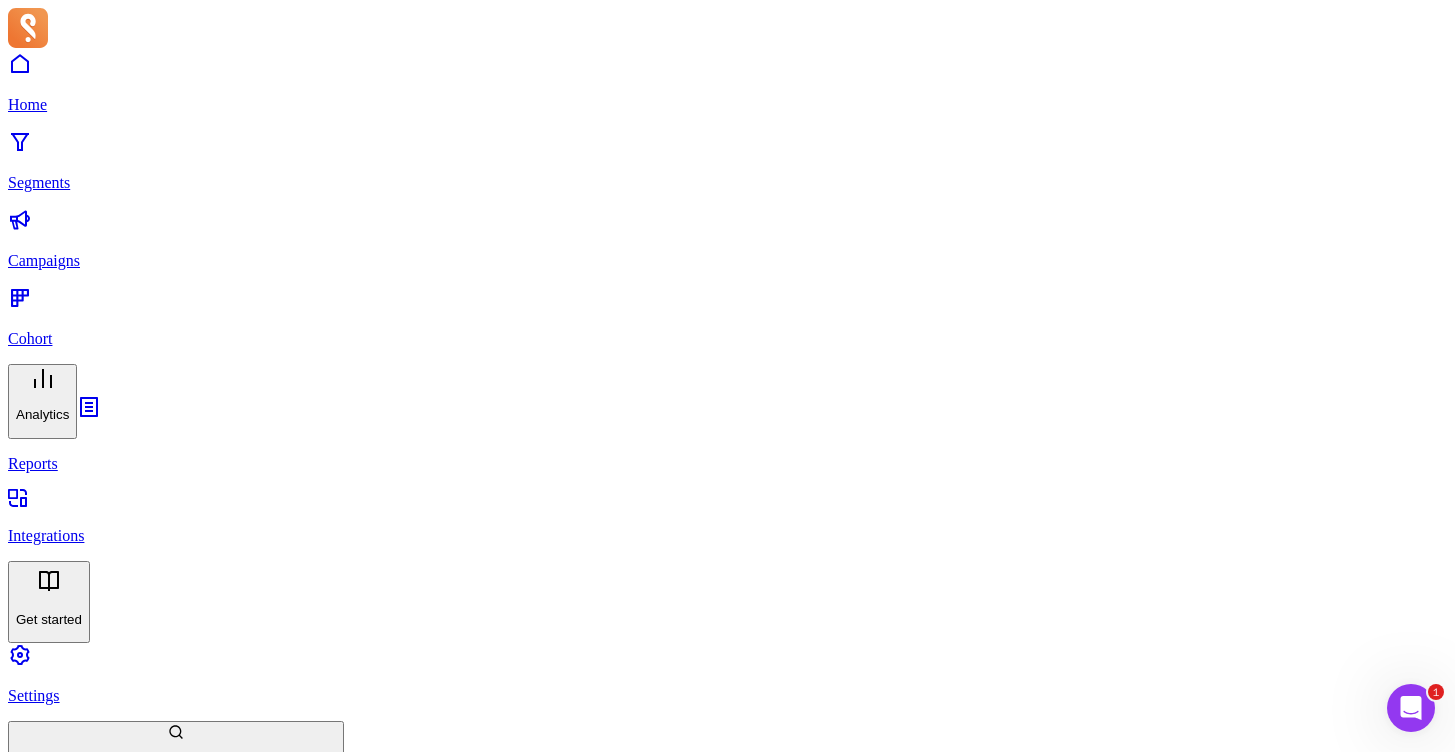 click 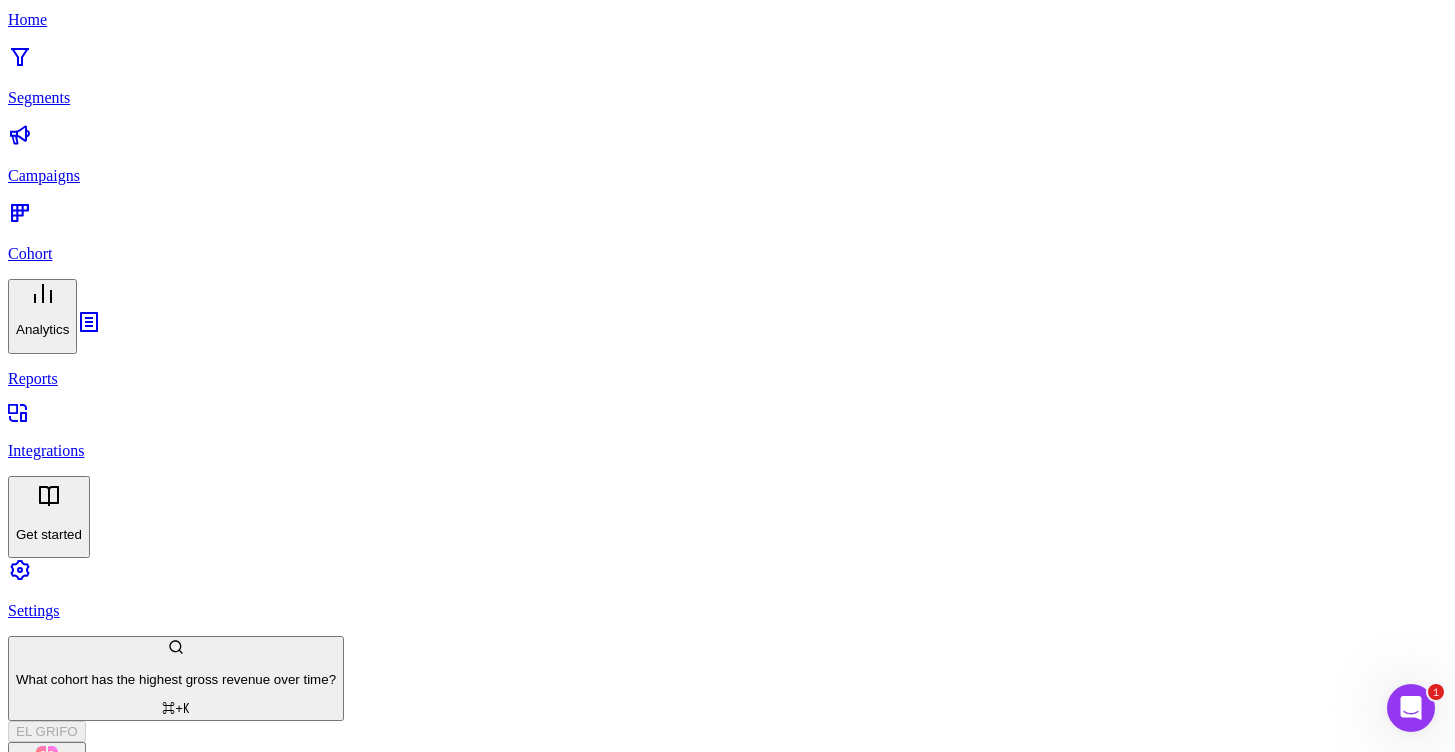 scroll, scrollTop: 90, scrollLeft: 0, axis: vertical 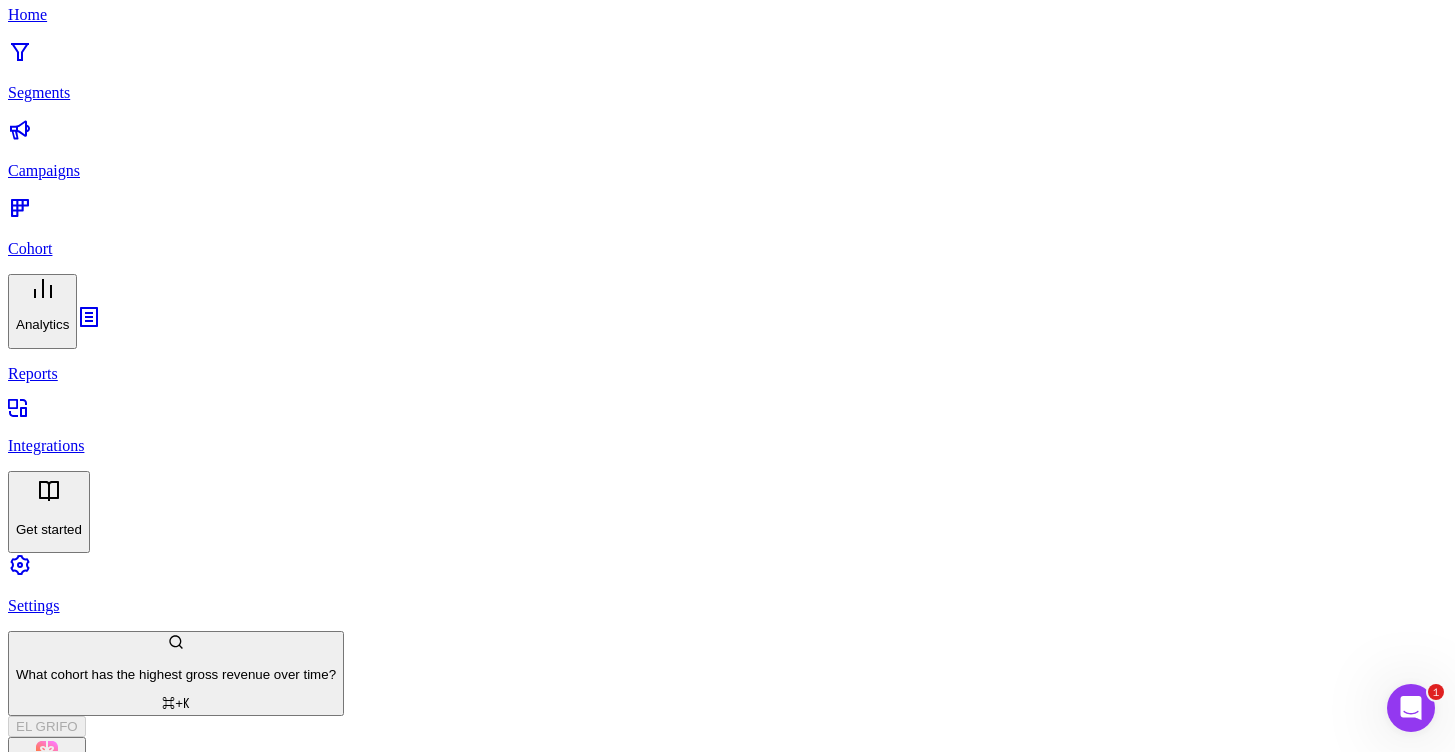 click on "MALVASÍA VOLCÁNICA FINCA [PERSON_NAME] ECOLÓGICO" at bounding box center [208, 1985] 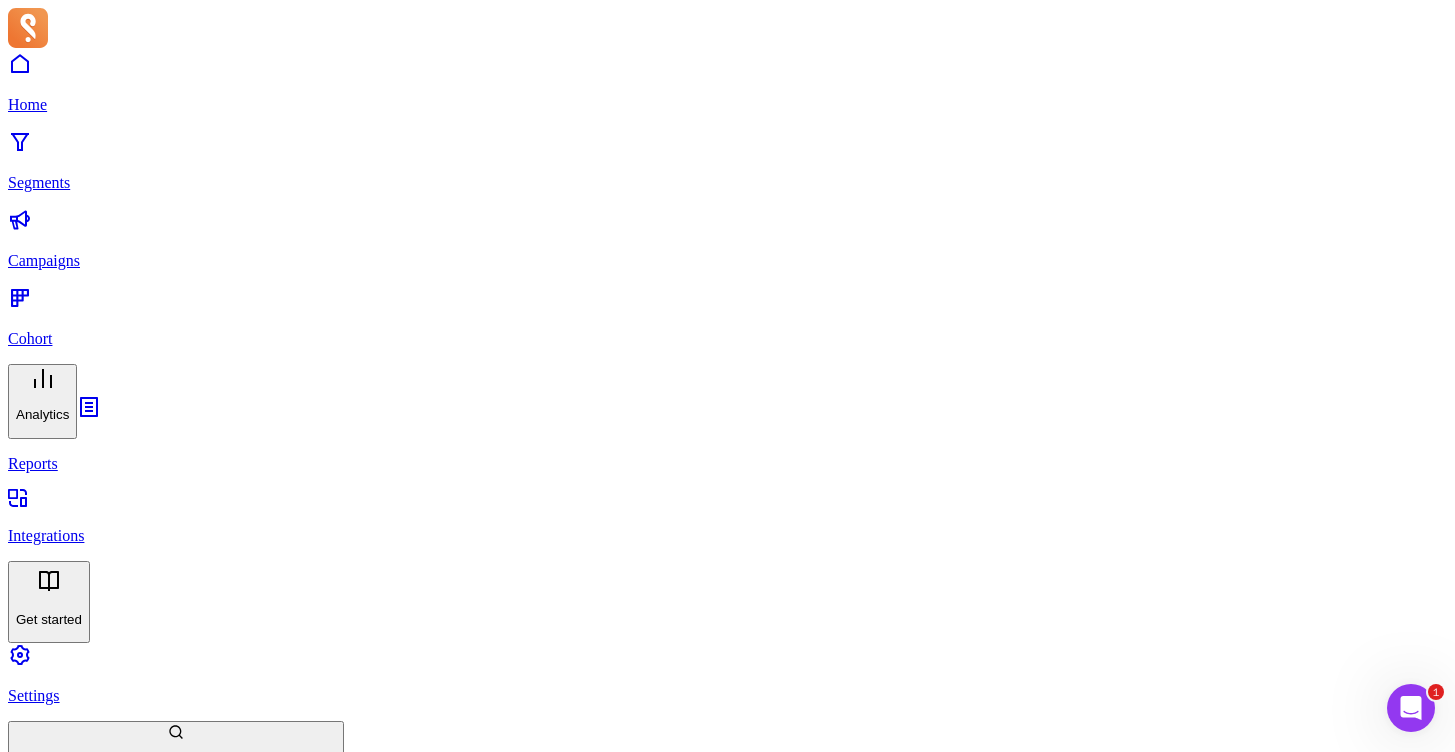 scroll, scrollTop: 0, scrollLeft: 0, axis: both 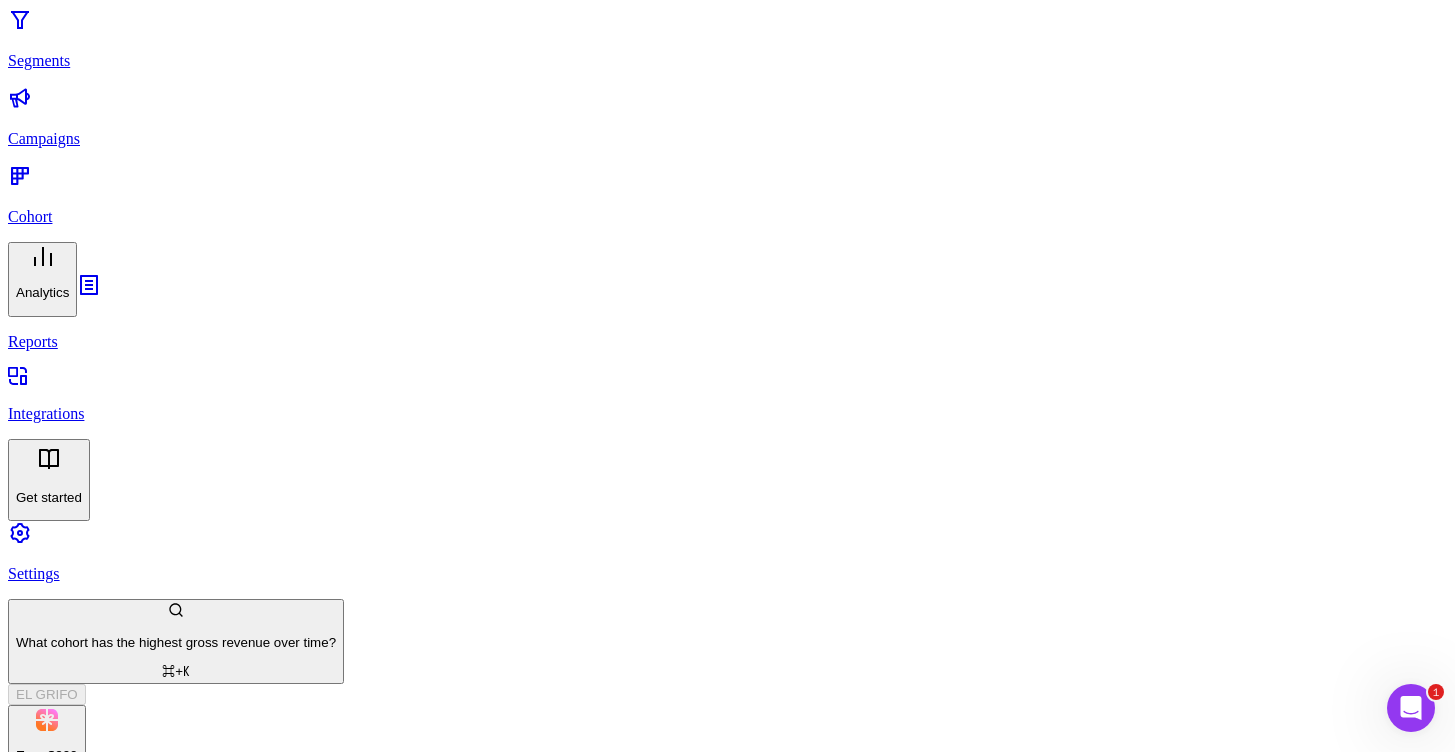 click on "MALVASÍA VOLCÁNICA FINCA [PERSON_NAME] ECOLÓGICO" at bounding box center (208, 1953) 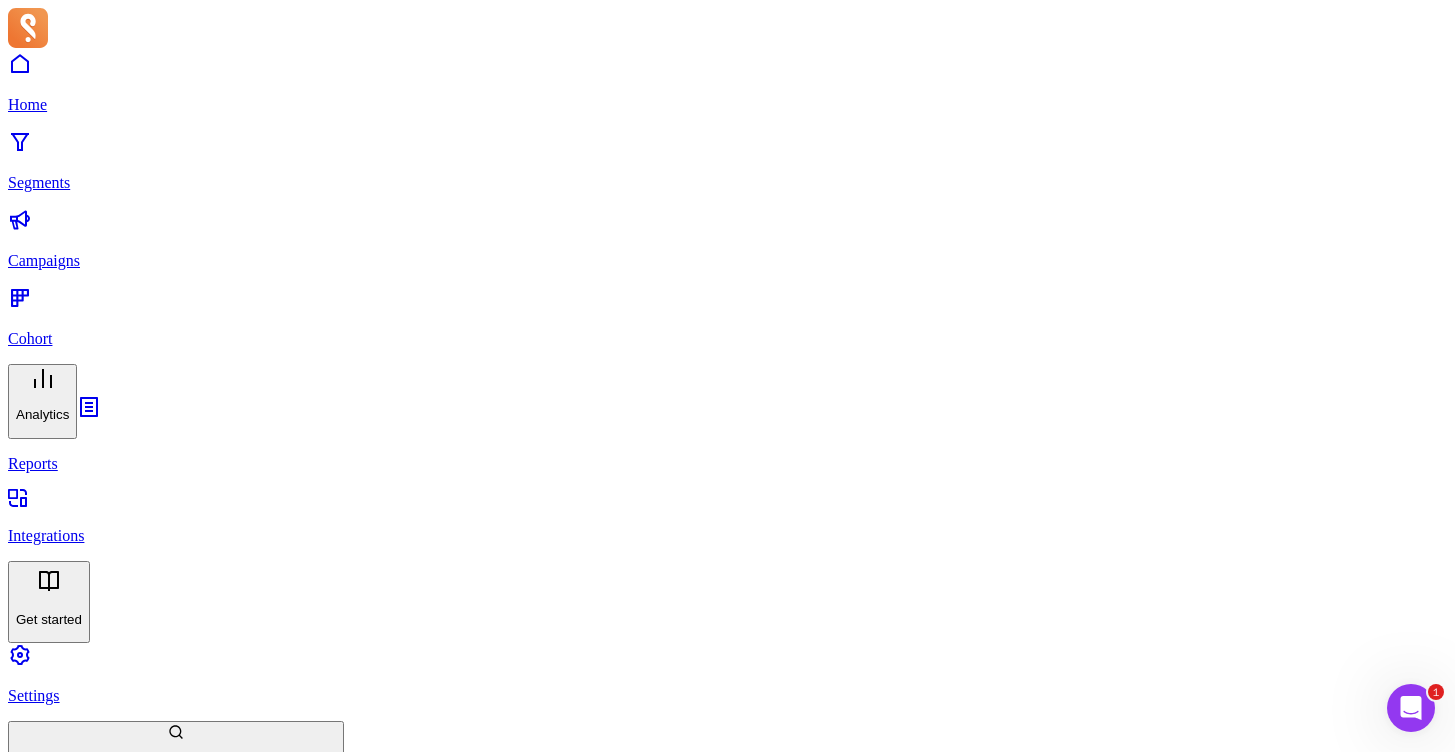 scroll, scrollTop: 0, scrollLeft: 0, axis: both 